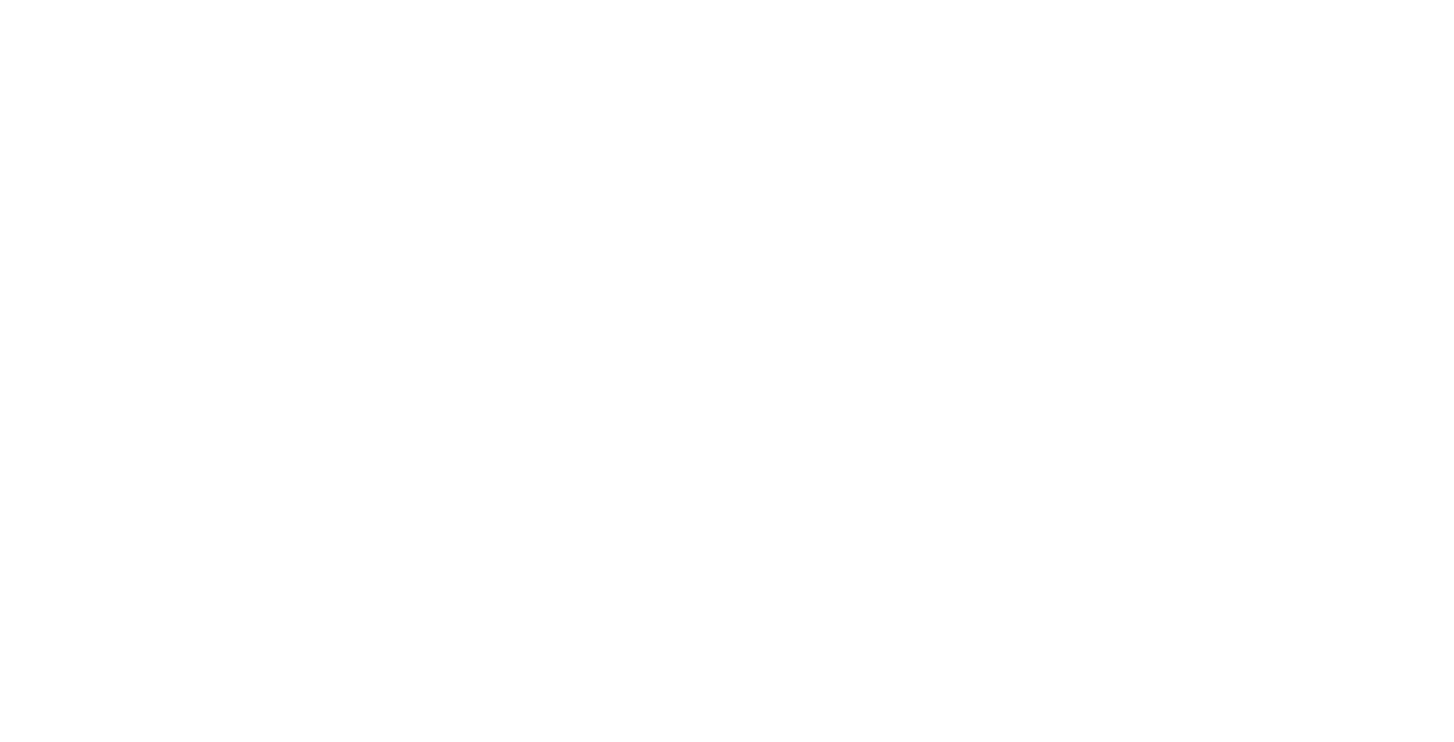 scroll, scrollTop: 0, scrollLeft: 0, axis: both 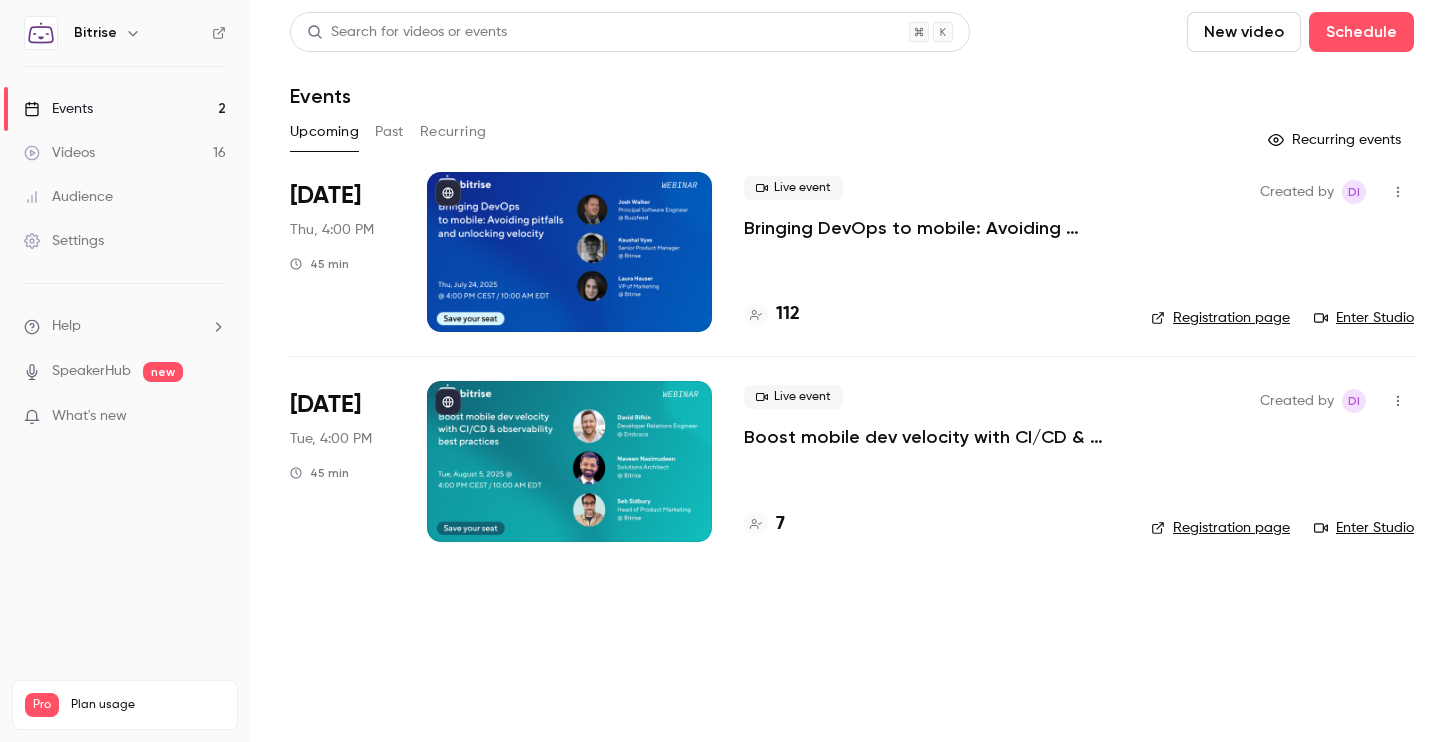 click on "Boost mobile dev velocity with CI/CD & observability best practices" at bounding box center (931, 437) 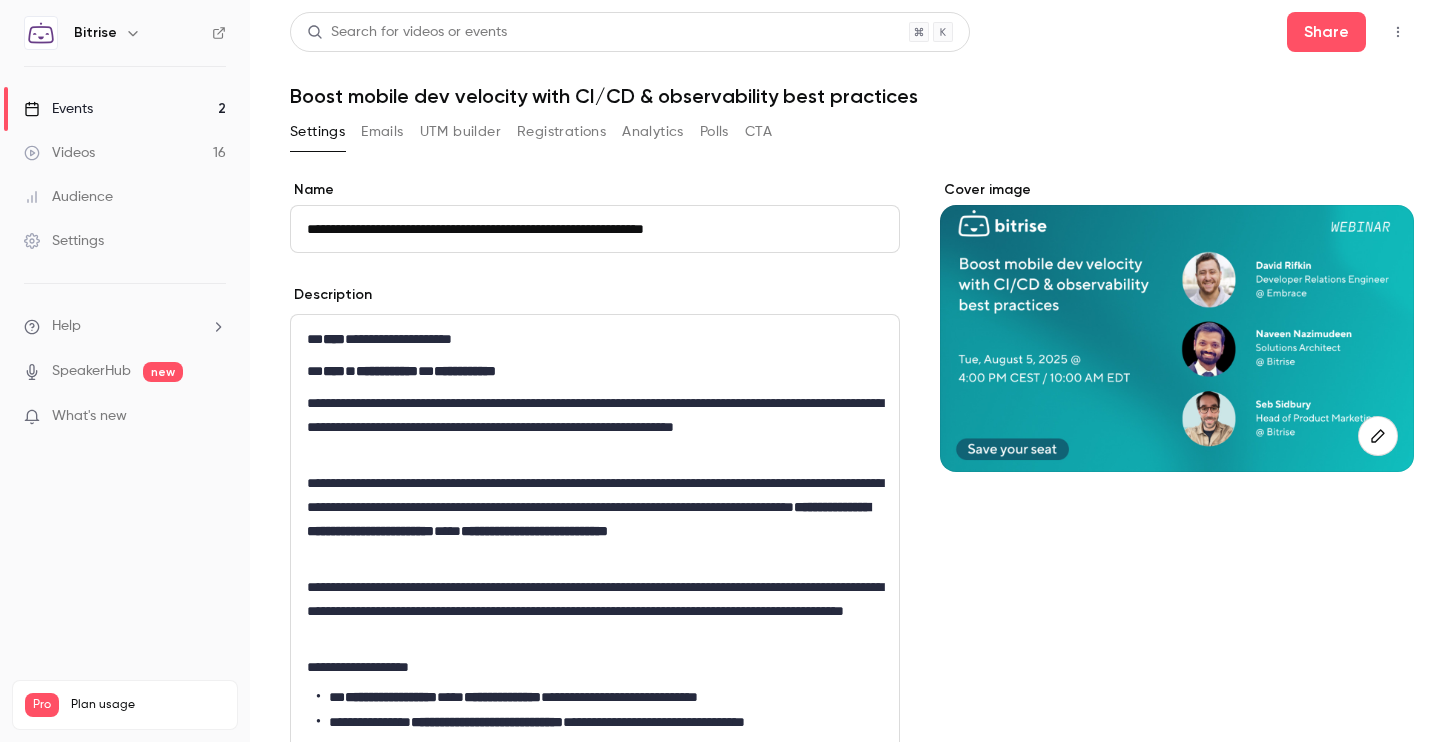 click on "Registrations" at bounding box center [561, 132] 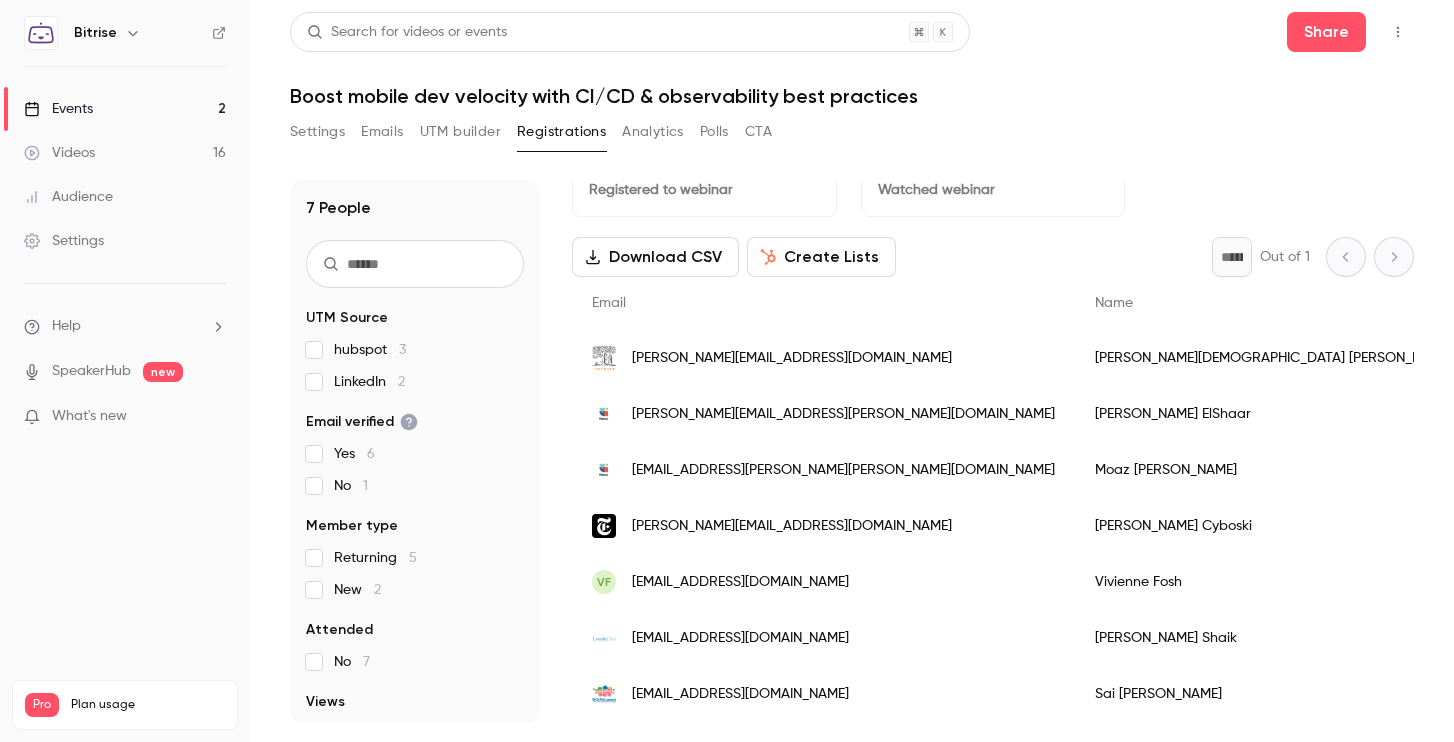scroll, scrollTop: 0, scrollLeft: 0, axis: both 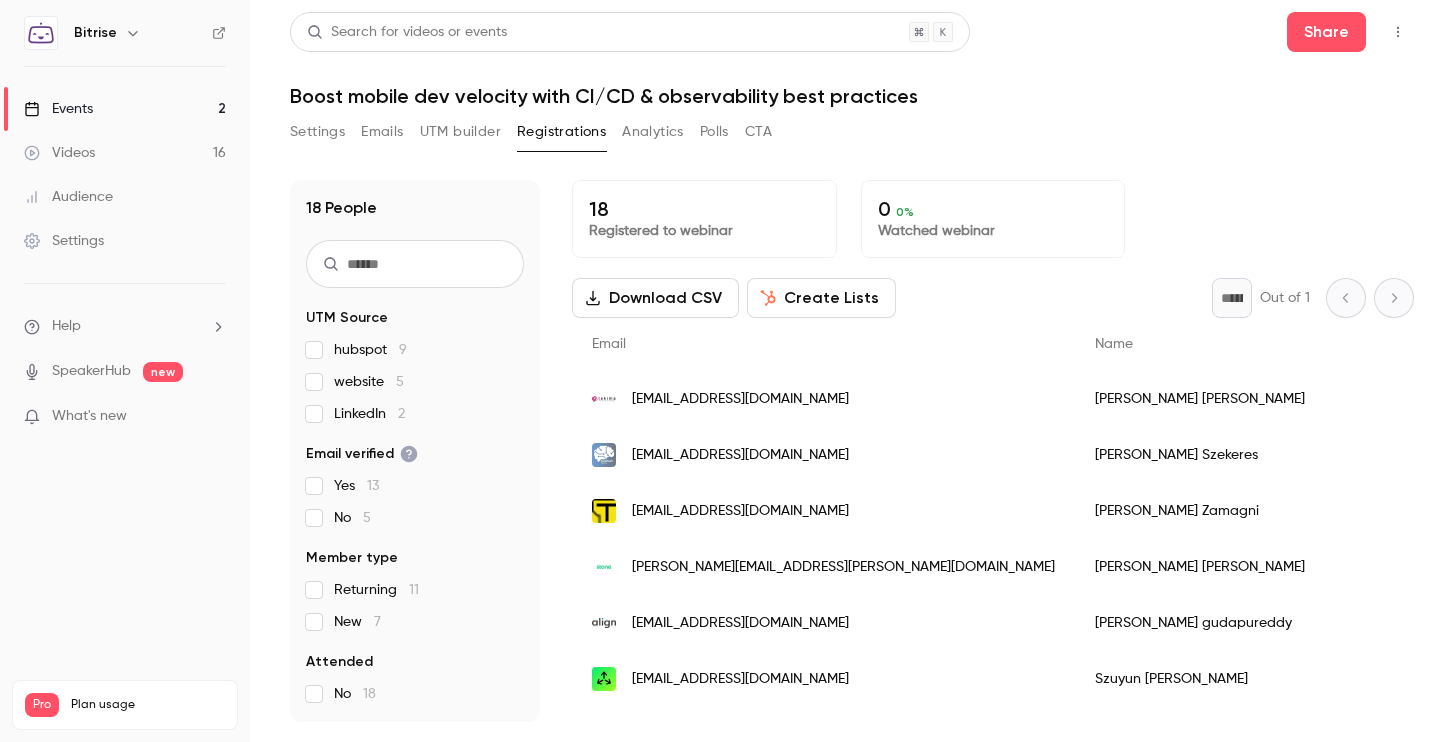 click on "Settings" at bounding box center (317, 132) 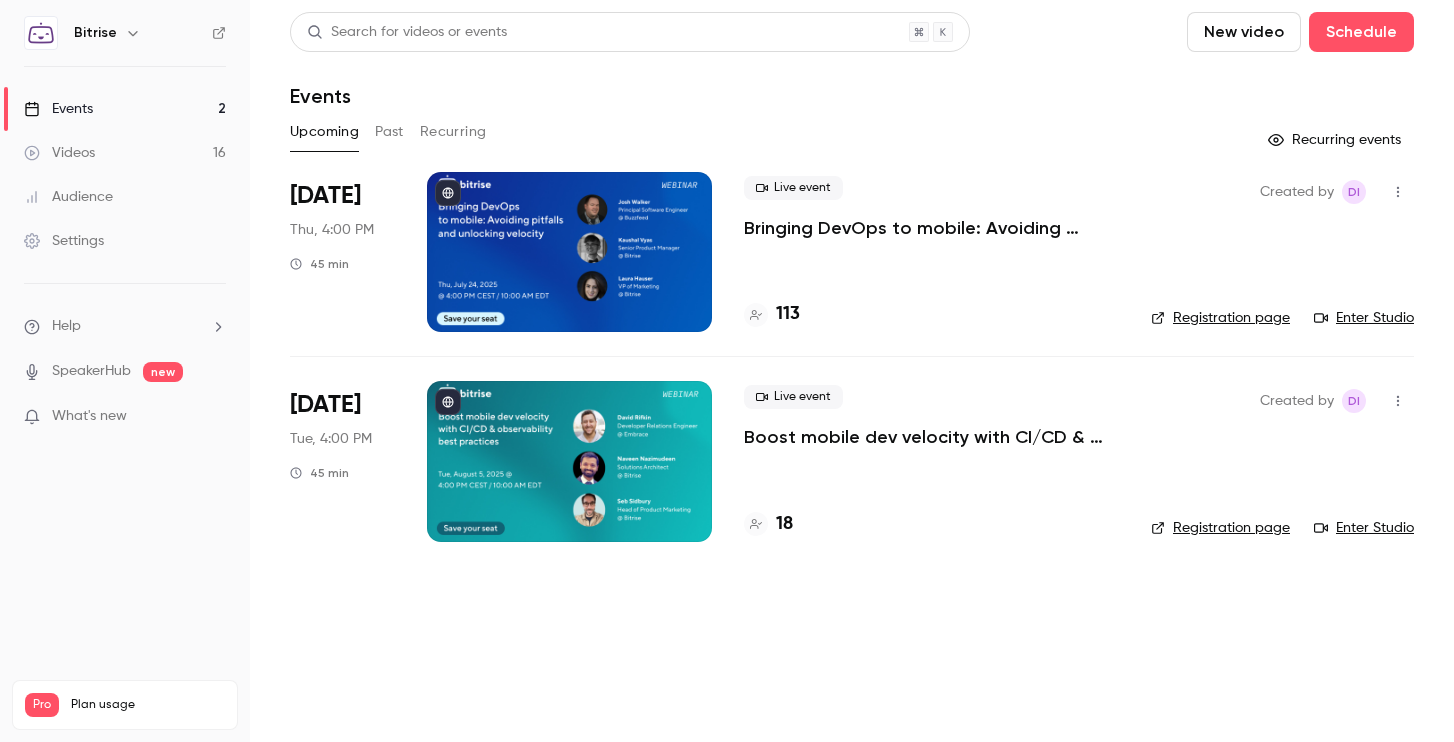 click on "Registration page" at bounding box center (1220, 528) 